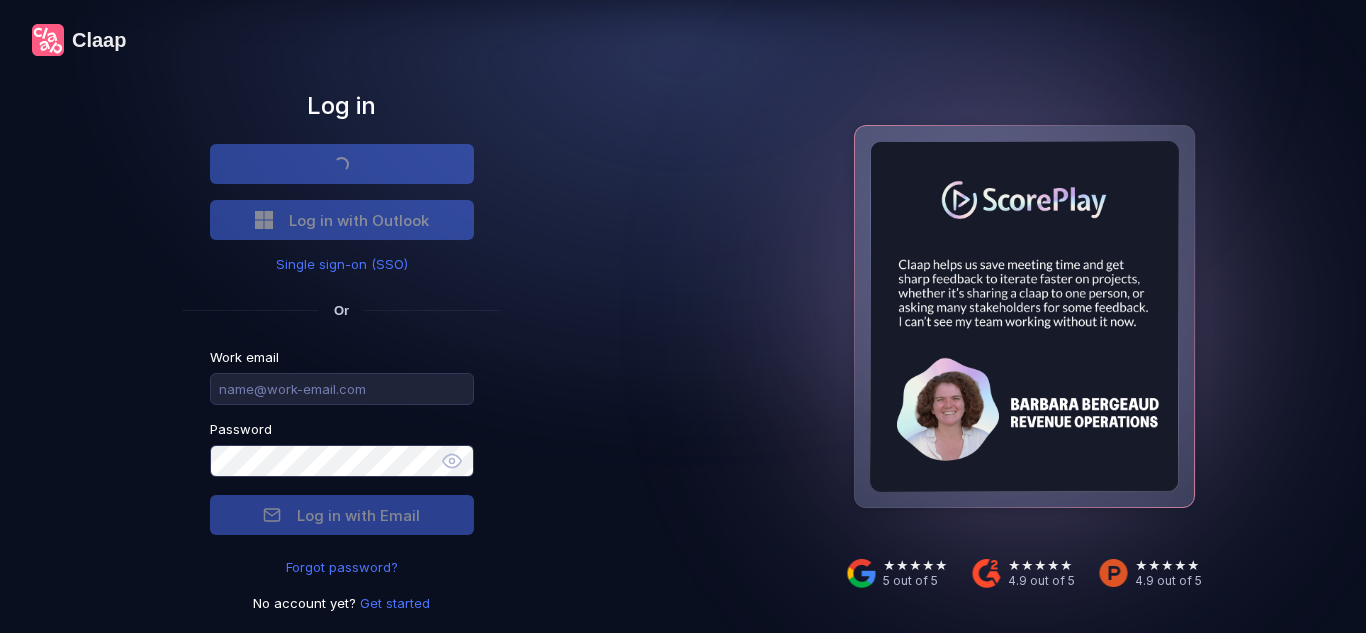 scroll, scrollTop: 0, scrollLeft: 0, axis: both 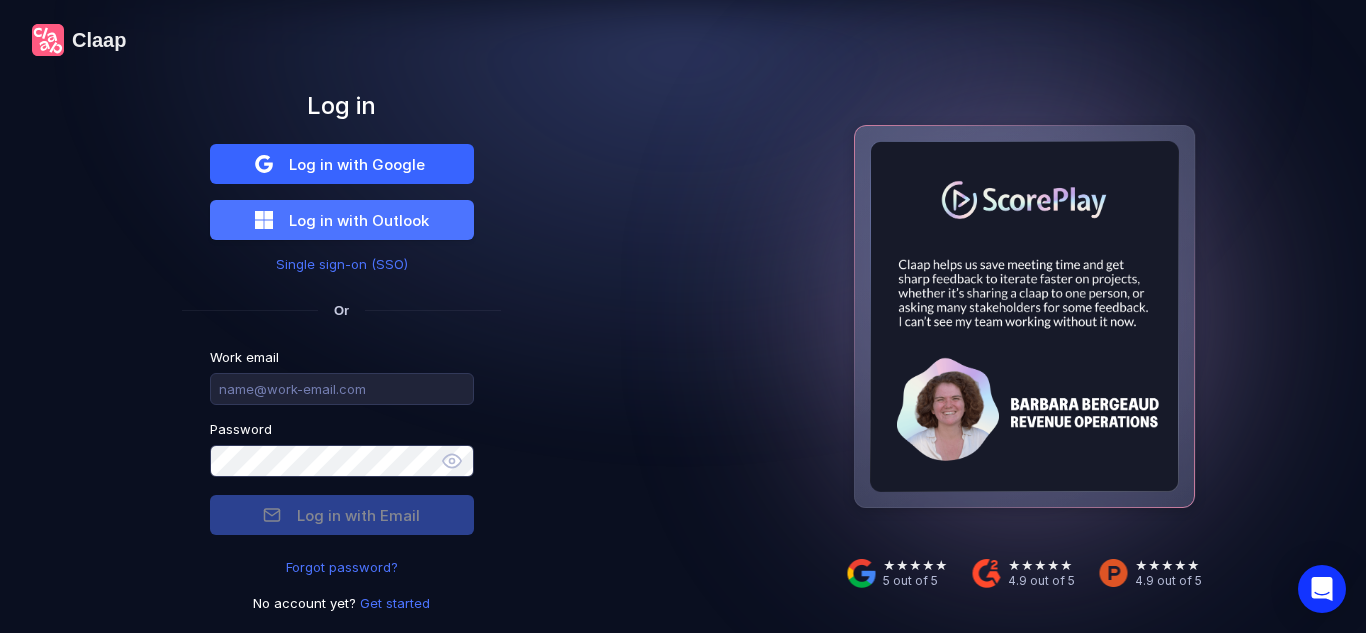 click on "Log in with Google" at bounding box center [357, 164] 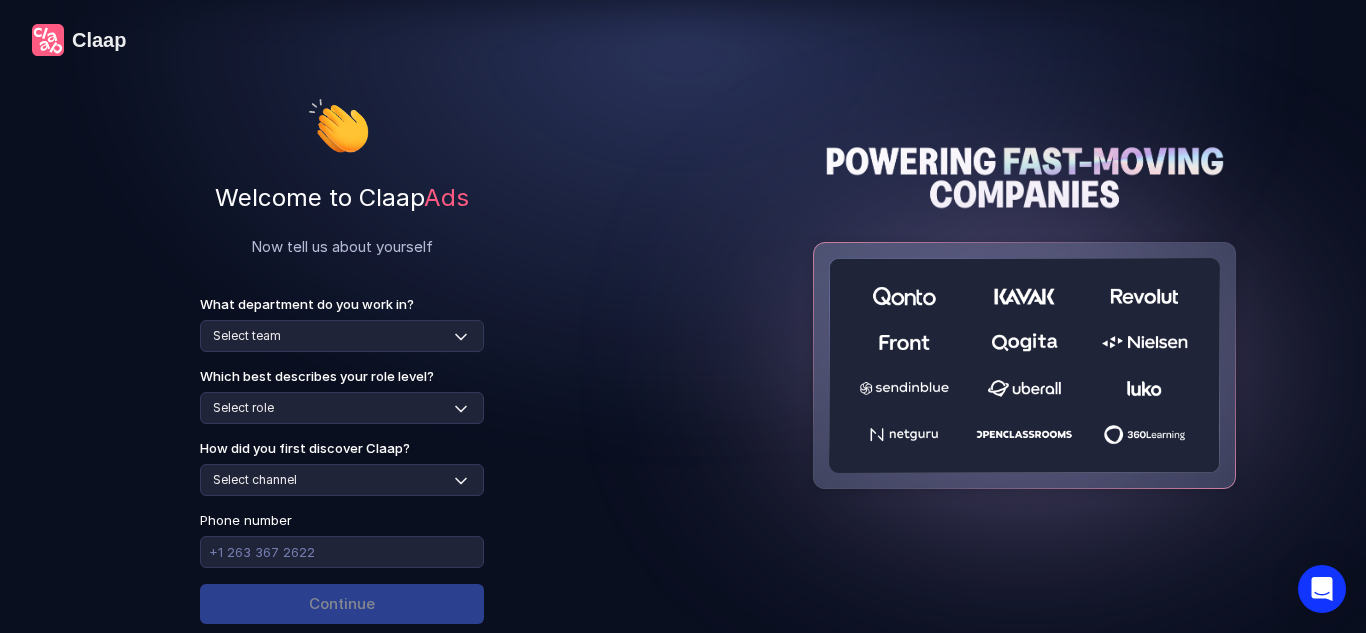 scroll, scrollTop: 21, scrollLeft: 0, axis: vertical 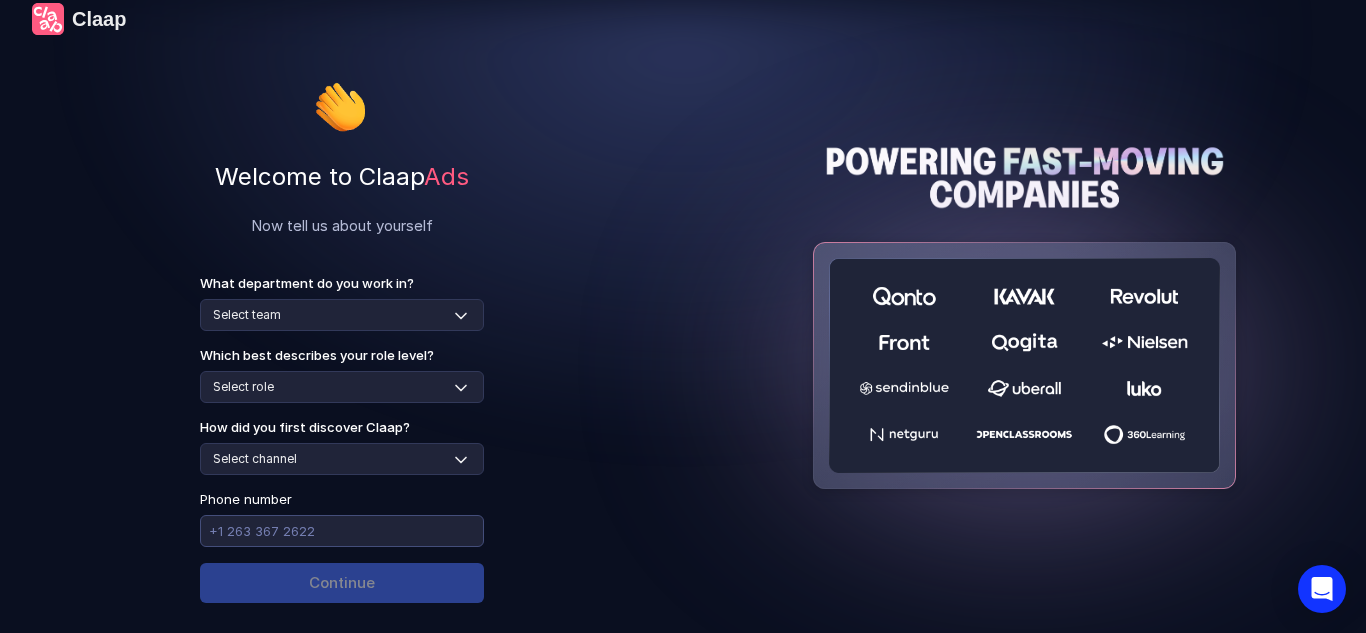 click at bounding box center [342, 531] 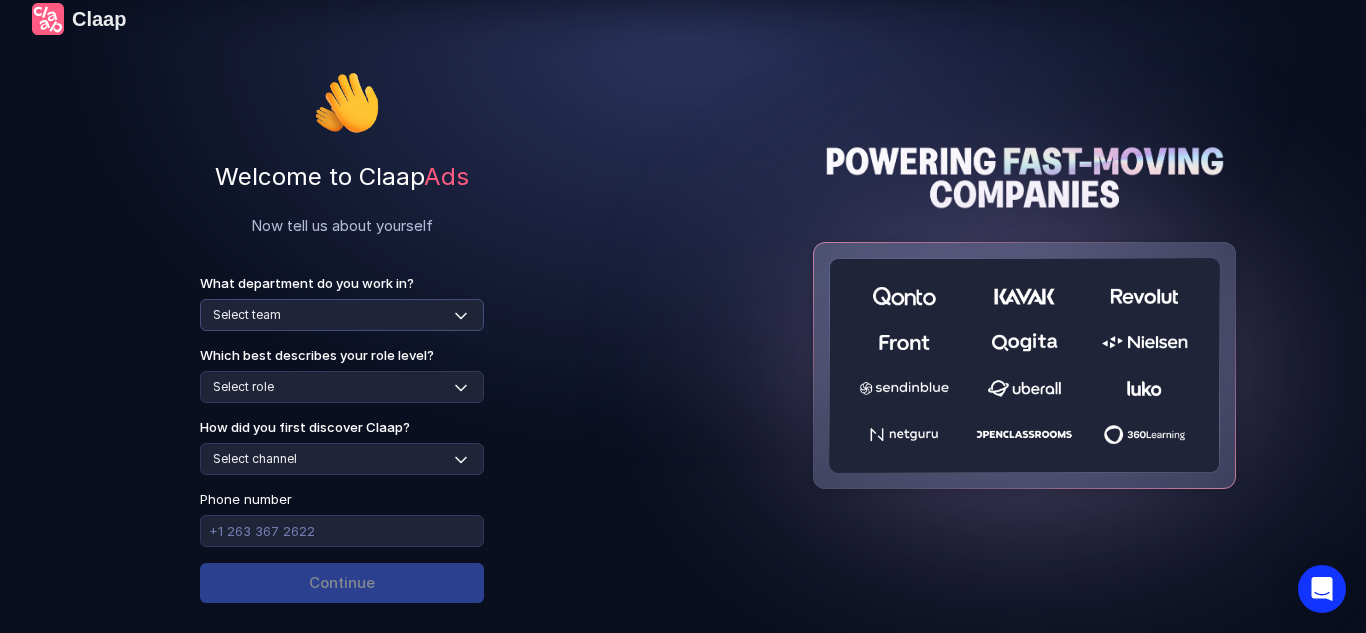 click on "Select team Sales Marketing Operations Customer Support Human Resources Product & Engineering Finance" at bounding box center [342, 315] 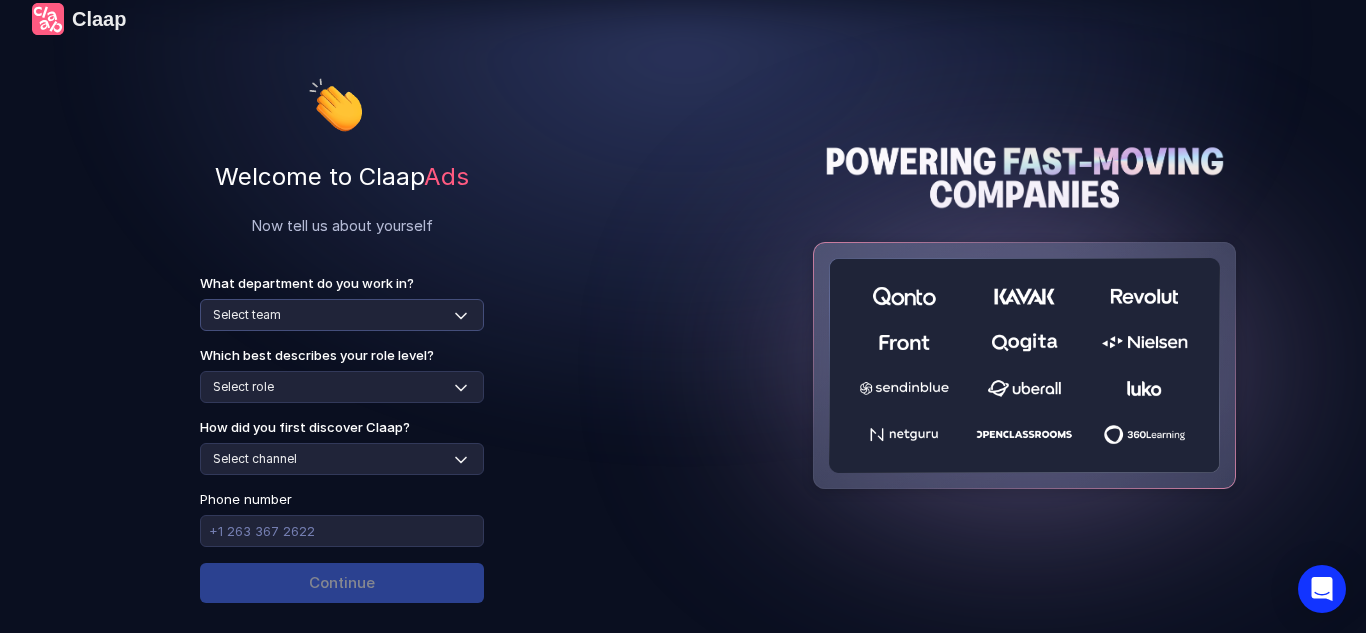 select on "human-resources" 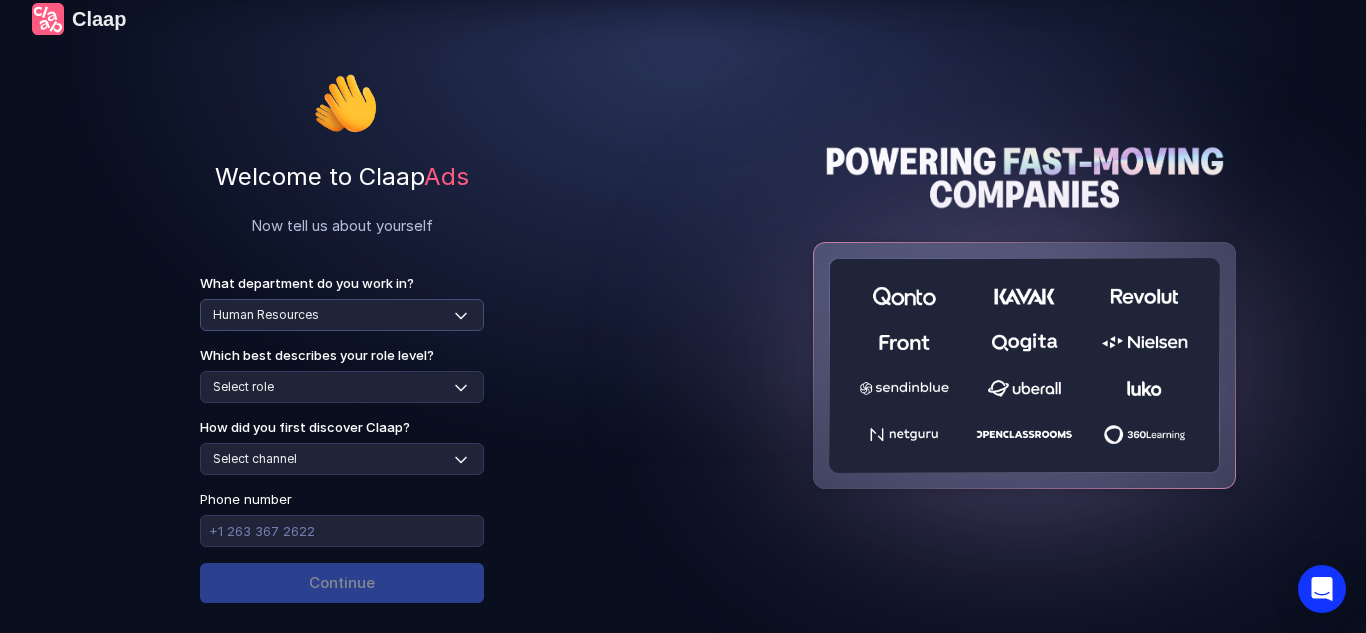 click on "Select team Sales Marketing Operations Customer Support Human Resources Product & Engineering Finance" at bounding box center (342, 315) 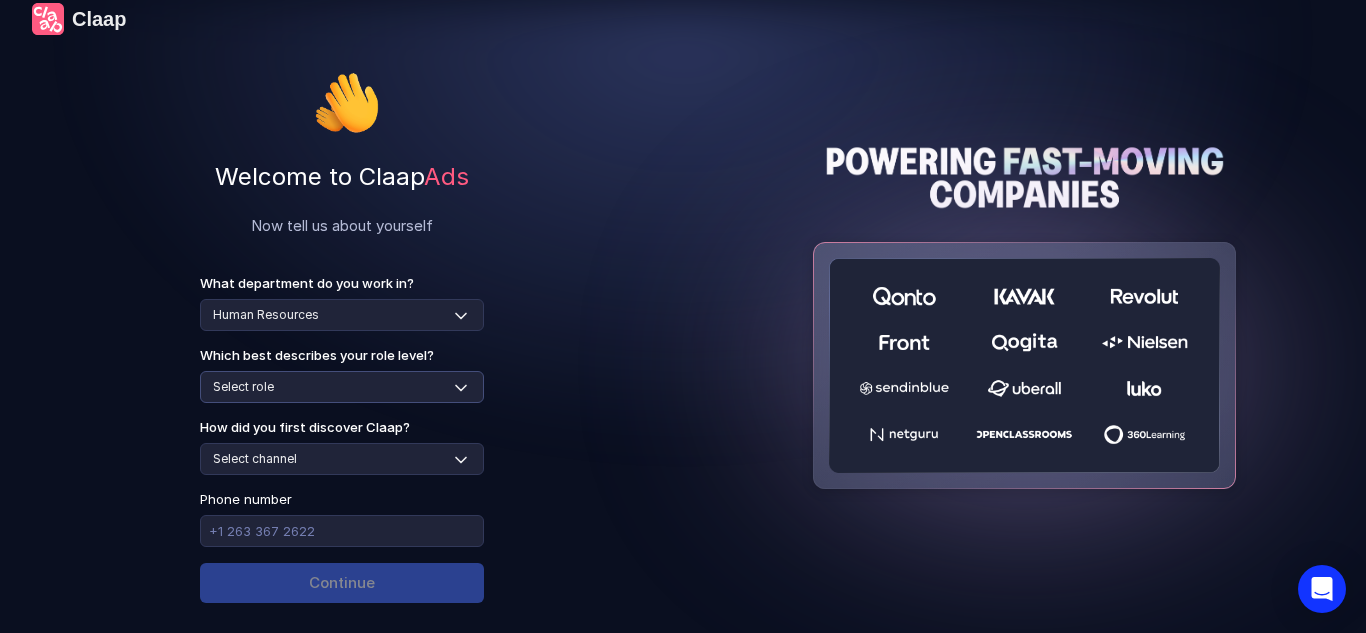 click on "Select role Individual Contributor / Team Member Manager / Team Leader Senior Leadership: Head of, Director, VP, ... Executive / C-suite" at bounding box center (342, 387) 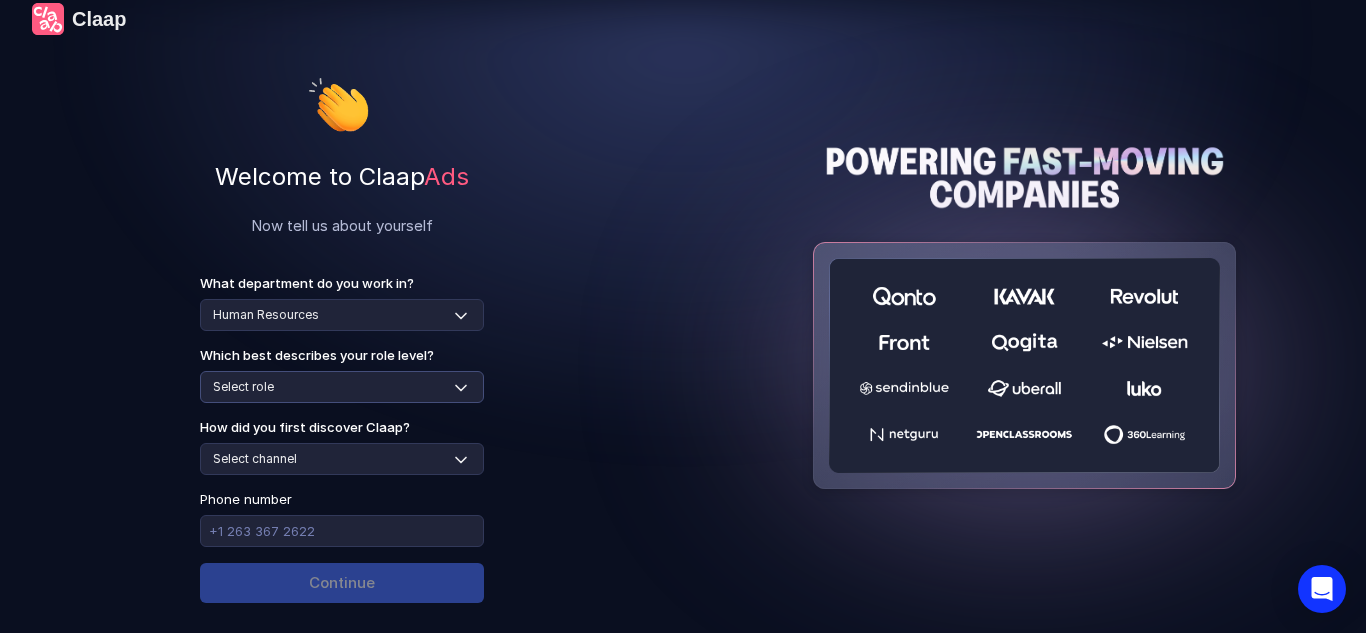 select on "individual-contributor" 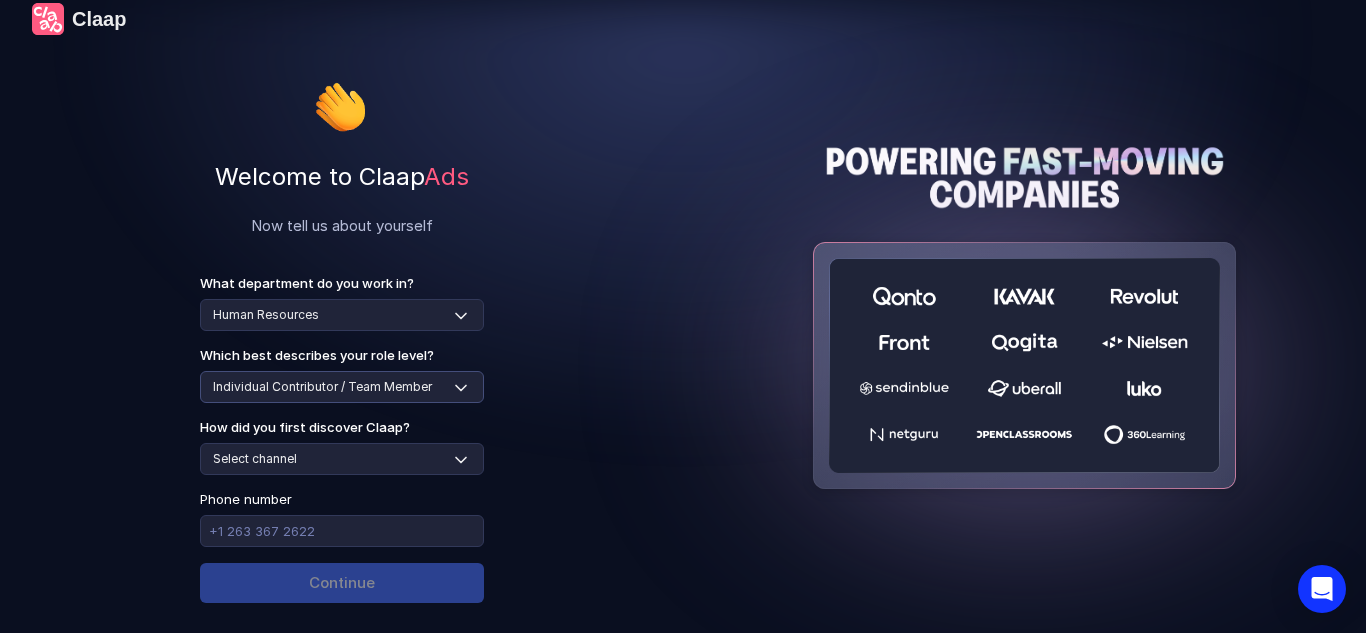 click on "Select role Individual Contributor / Team Member Manager / Team Leader Senior Leadership: Head of, Director, VP, ... Executive / C-suite" at bounding box center [342, 387] 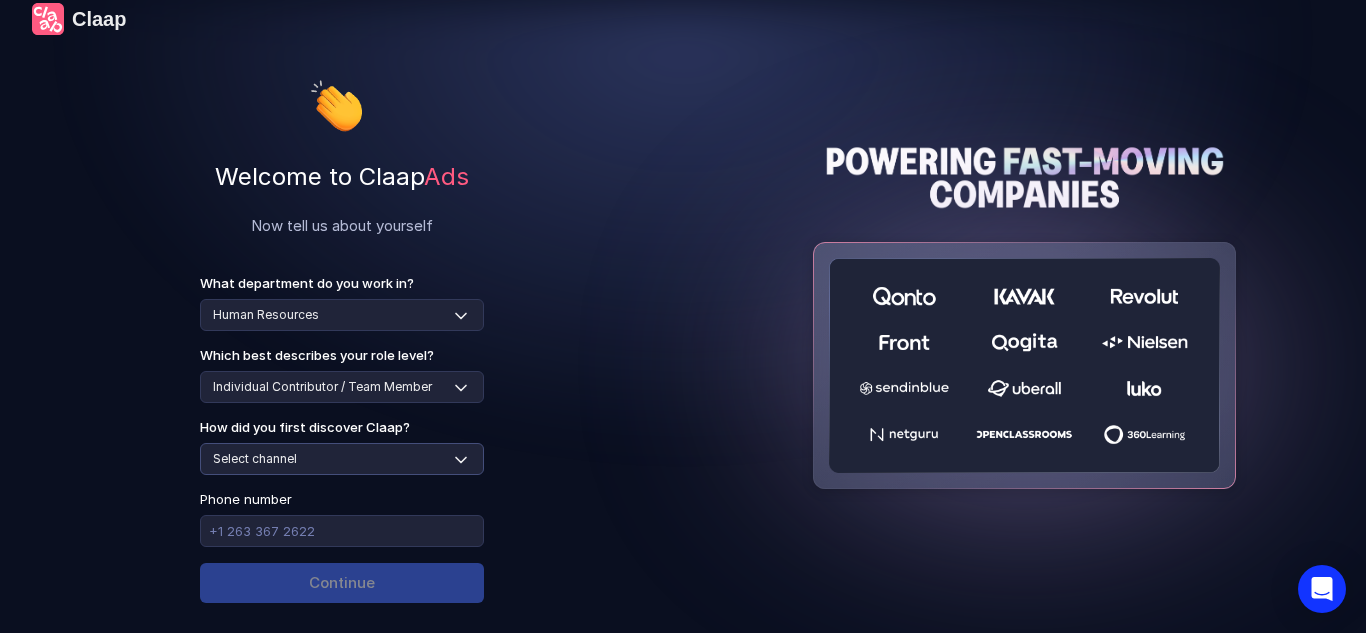 click on "Select channel Social media Youtube or banner advert Claap contacted me Friend or colleague recommendation Someone sent me a video with Claap Podcast or newsletter Google / Web search Product Hunt Other" at bounding box center (342, 459) 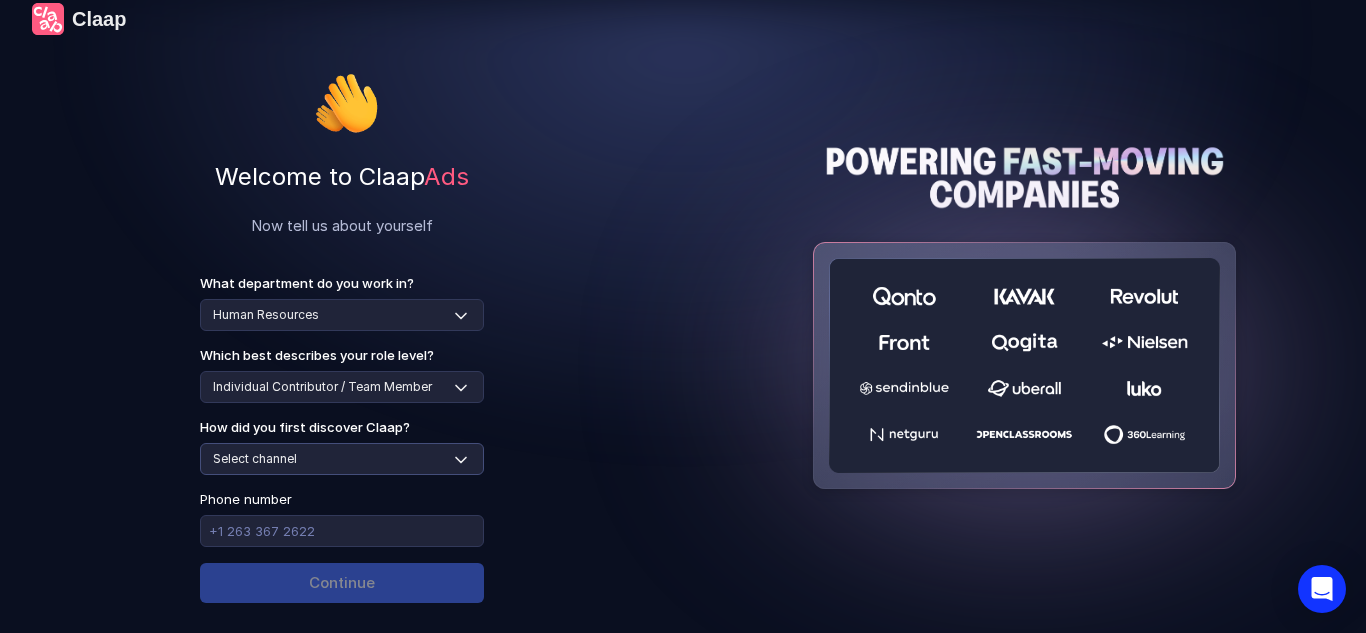 select on "google-web-search" 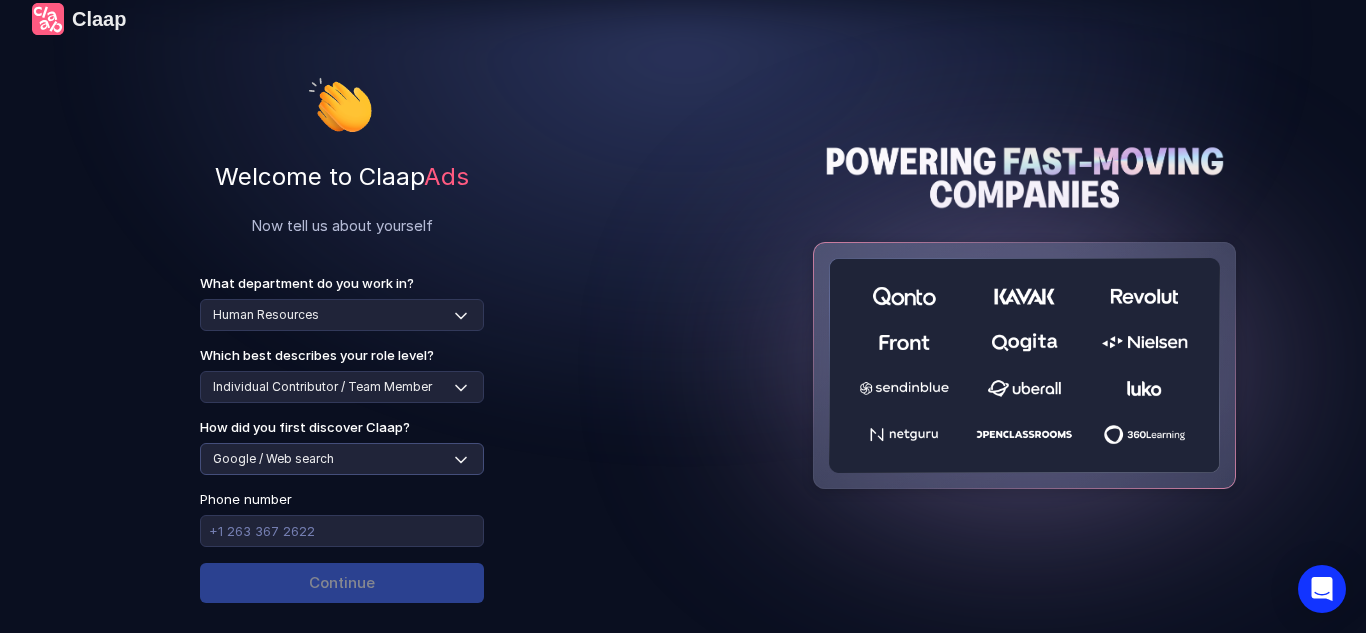 click on "Select channel Social media Youtube or banner advert Claap contacted me Friend or colleague recommendation Someone sent me a video with Claap Podcast or newsletter Google / Web search Product Hunt Other" at bounding box center [342, 459] 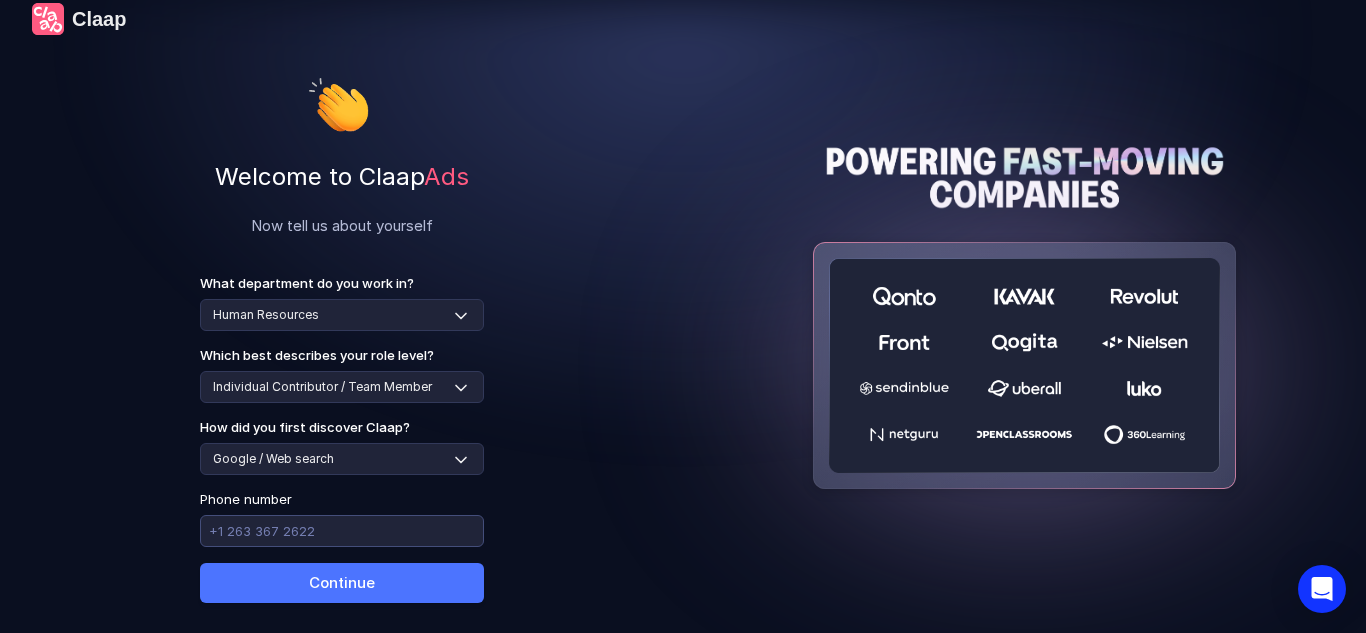 click at bounding box center (342, 531) 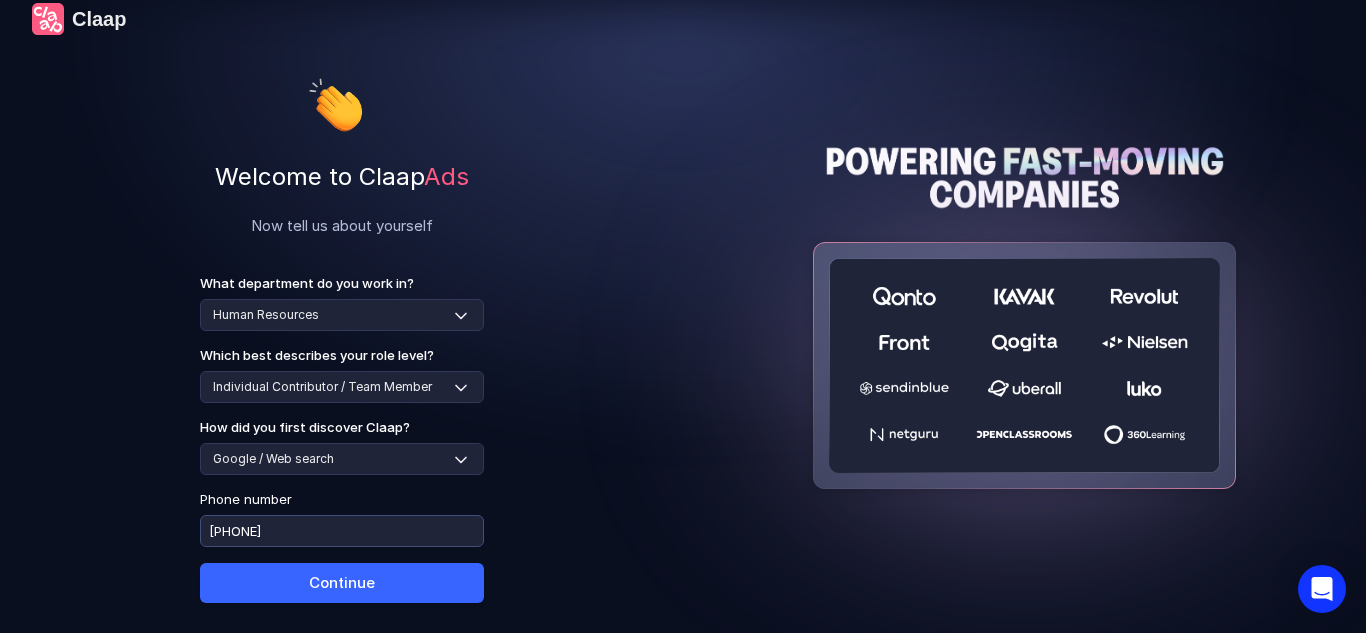 type on "[PHONE]" 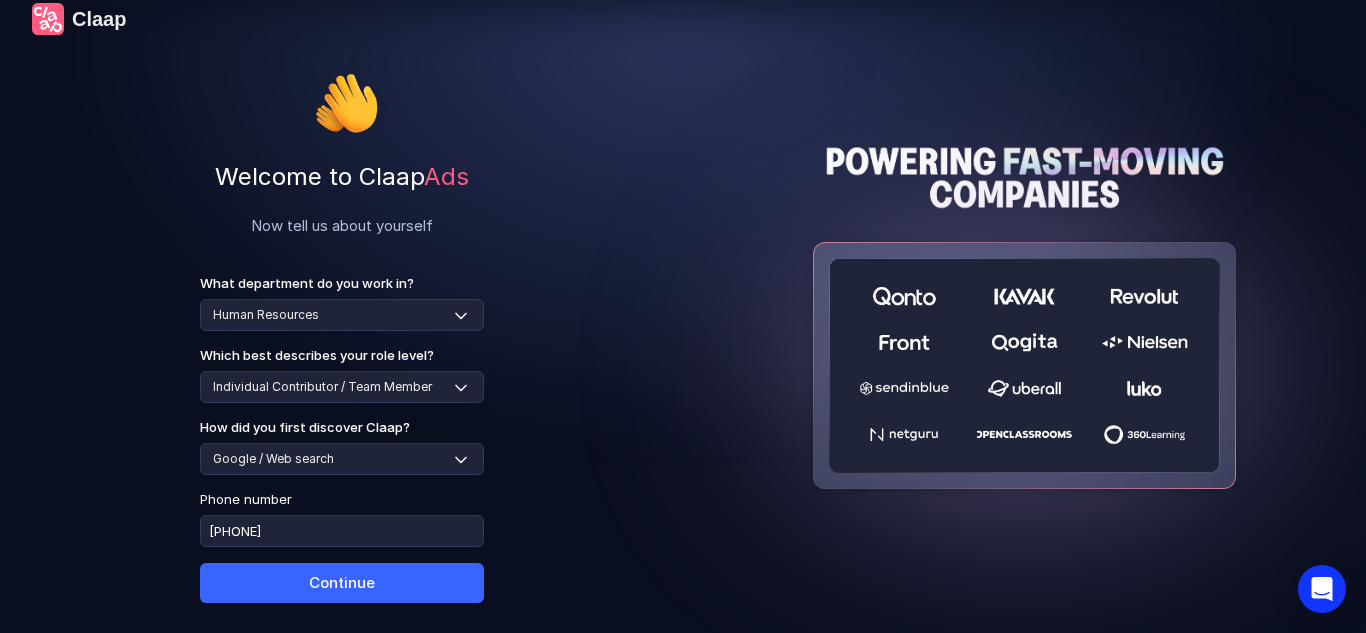 click on "Continue" at bounding box center [342, 583] 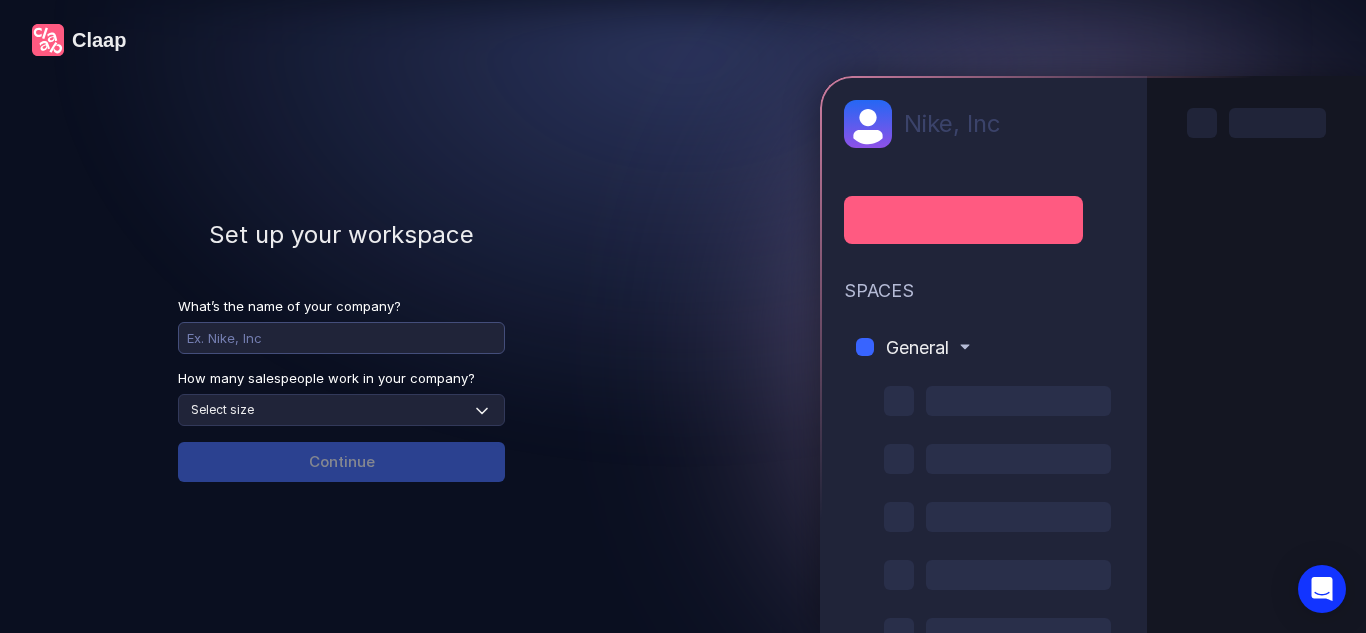 click at bounding box center [341, 338] 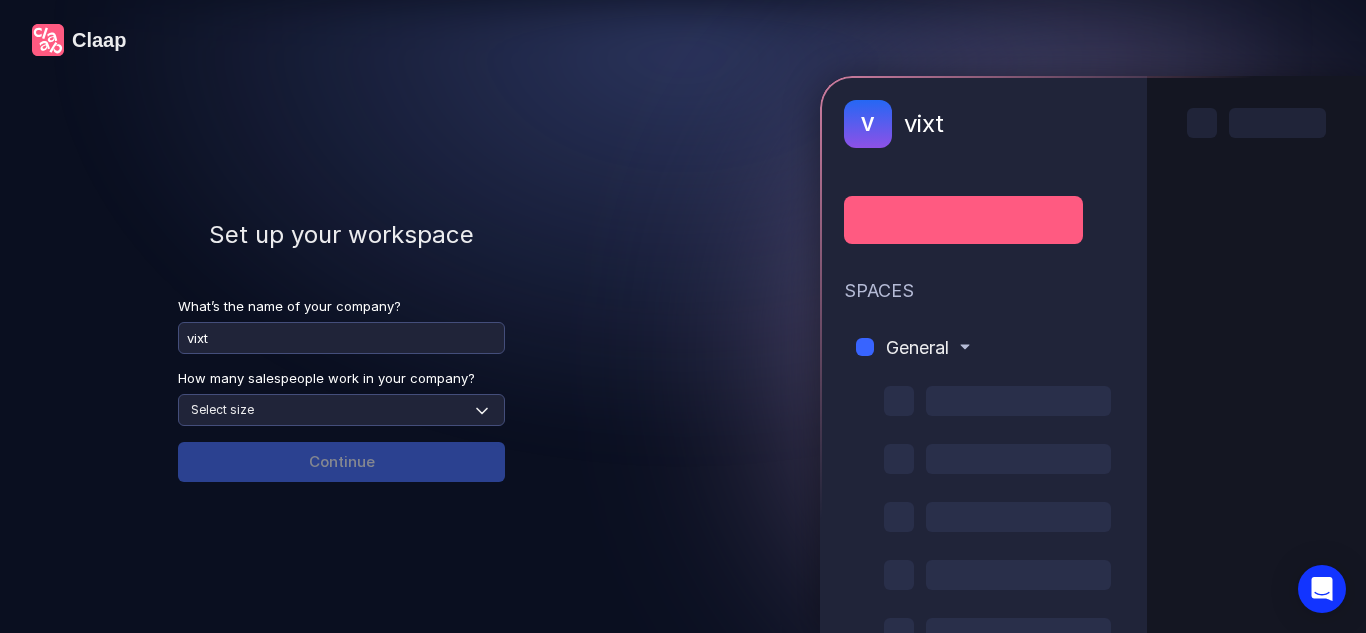 type on "vixt" 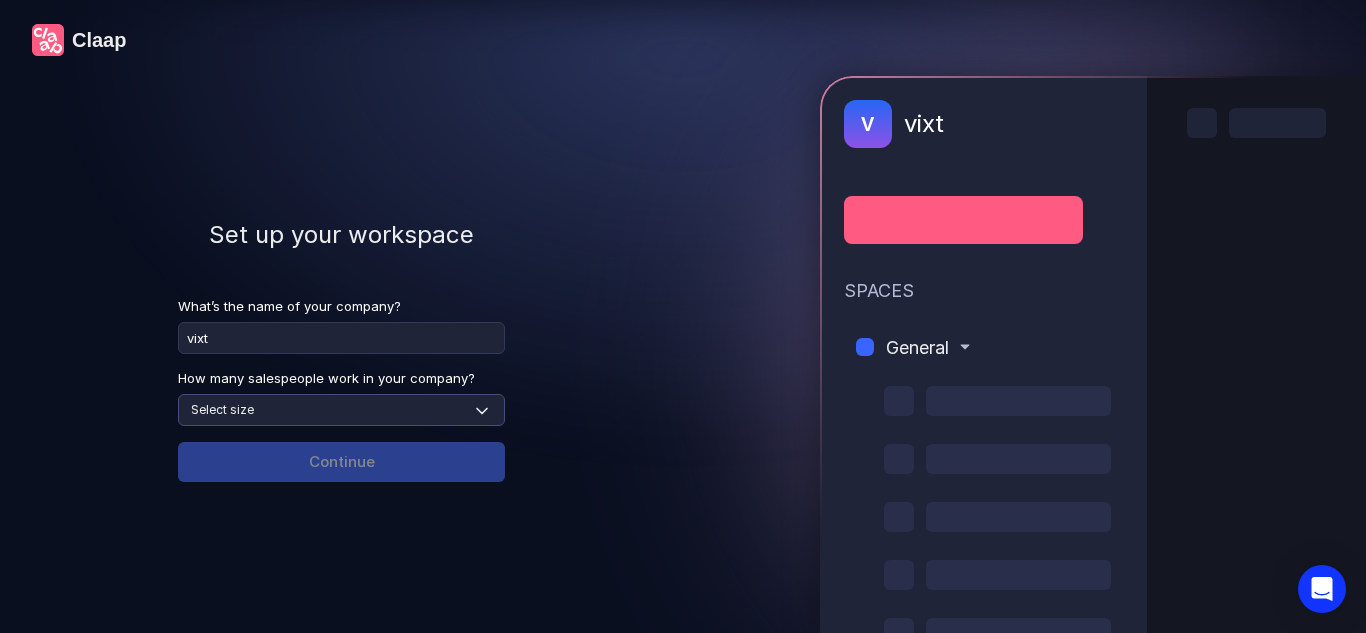 click on "Select size None 1-4 5-30 31-100 101-500 500+" at bounding box center (341, 410) 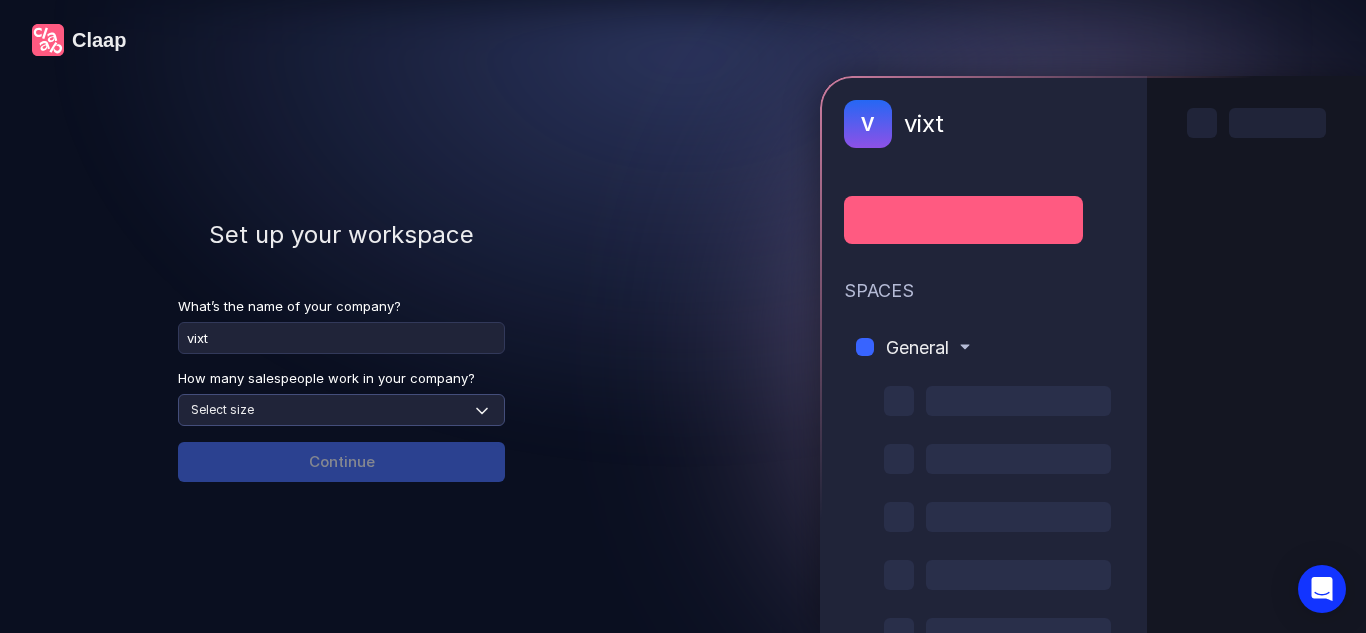 select on "1-4" 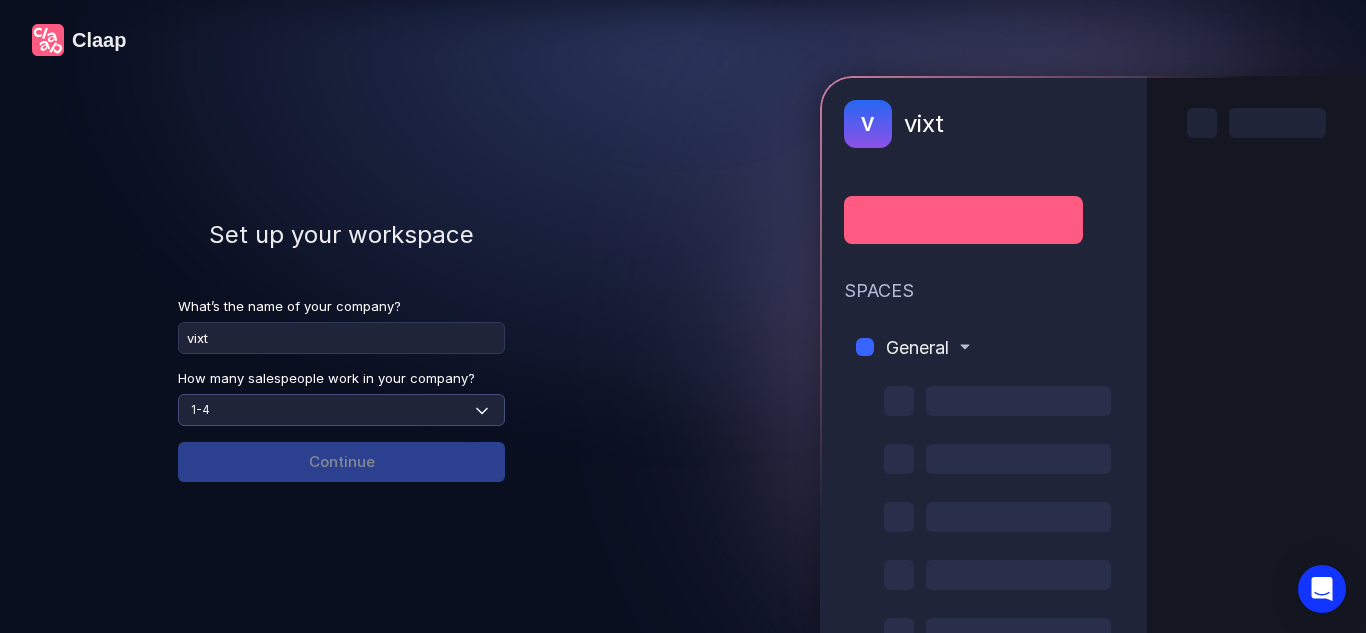 click on "Select size None 1-4 5-30 31-100 101-500 500+" at bounding box center [341, 410] 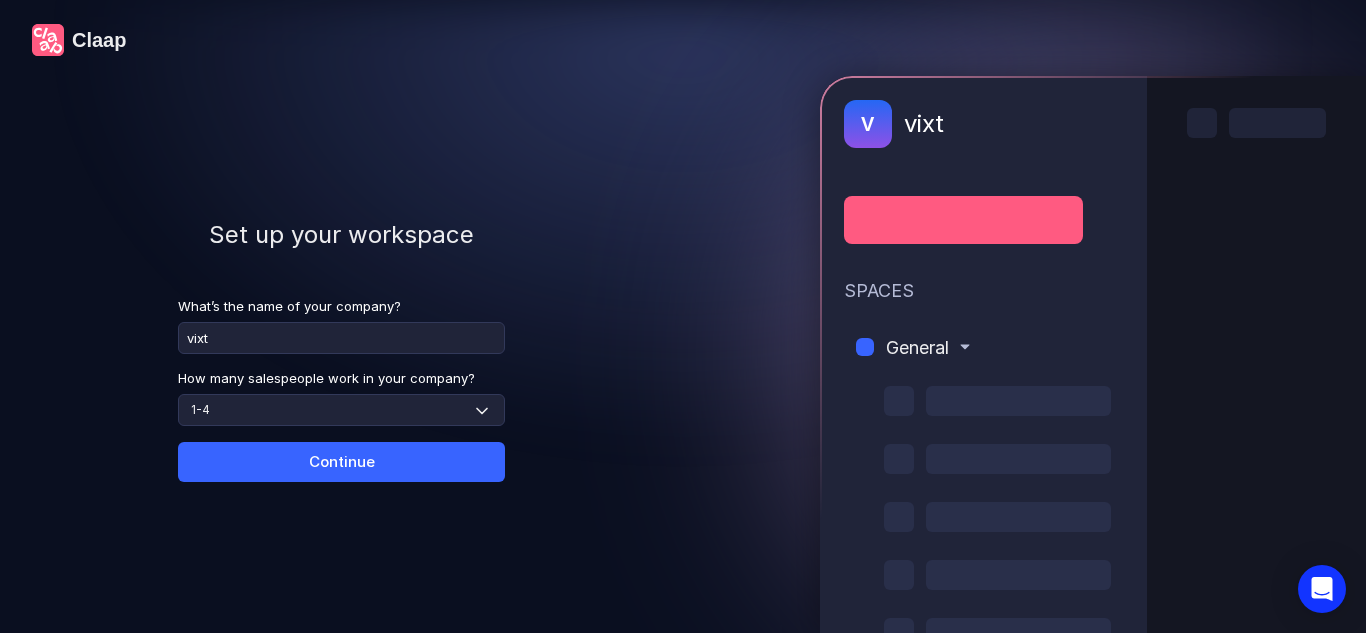 click on "Continue" at bounding box center [341, 462] 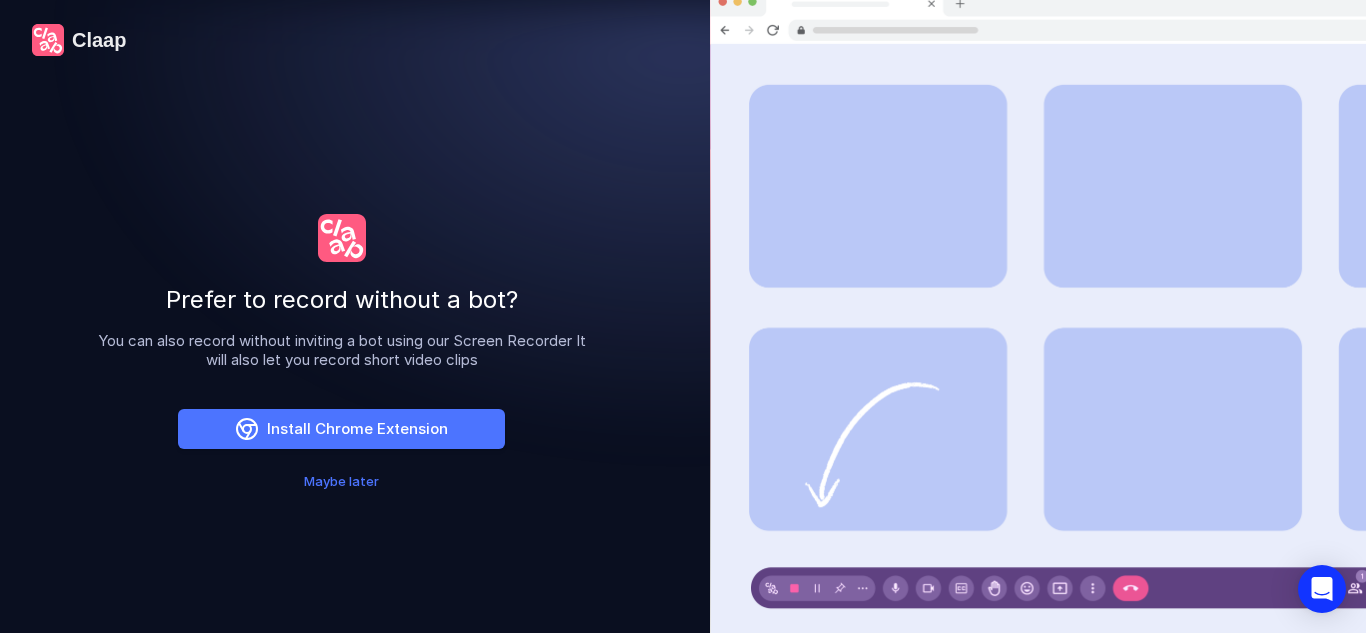 click on "Maybe later" at bounding box center (341, 481) 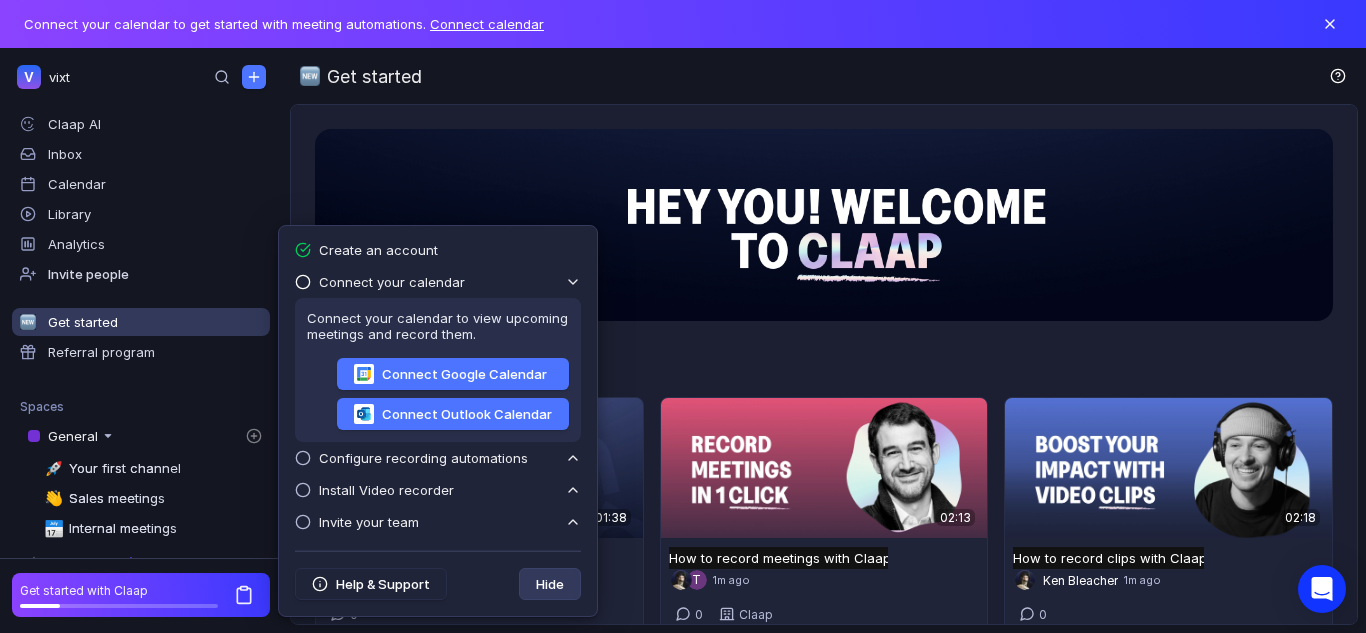 click on "Hide" at bounding box center (550, 584) 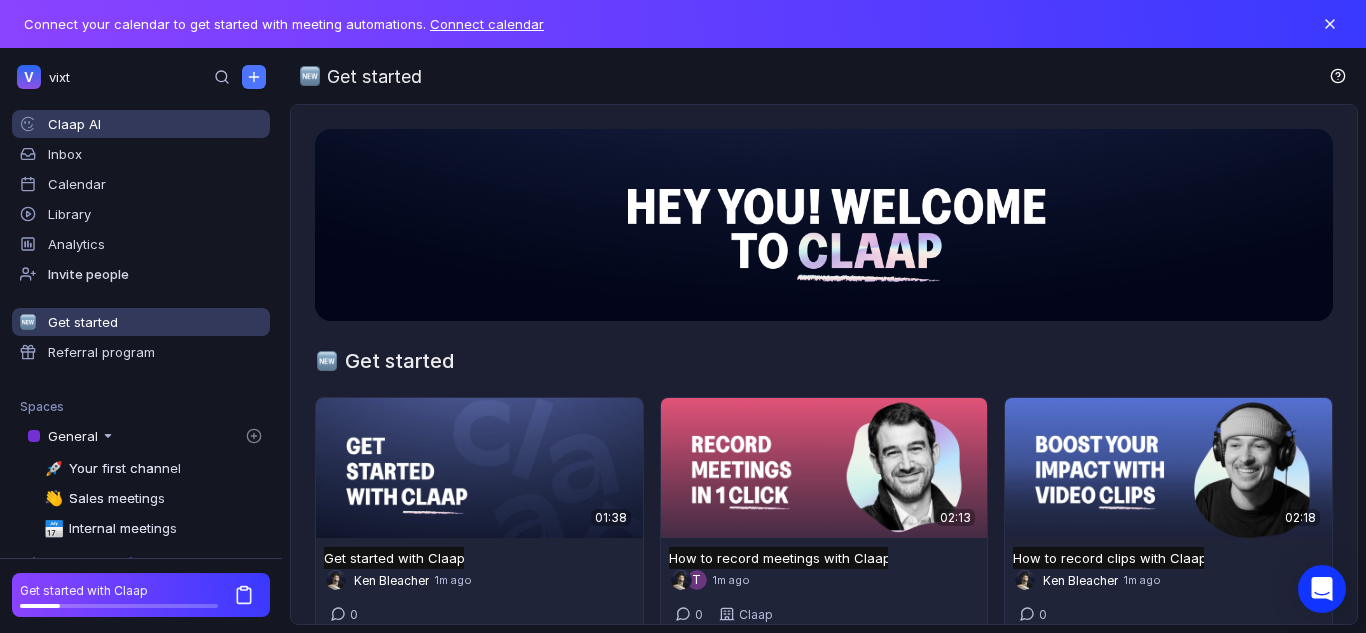 click on "Claap AI" at bounding box center [141, 124] 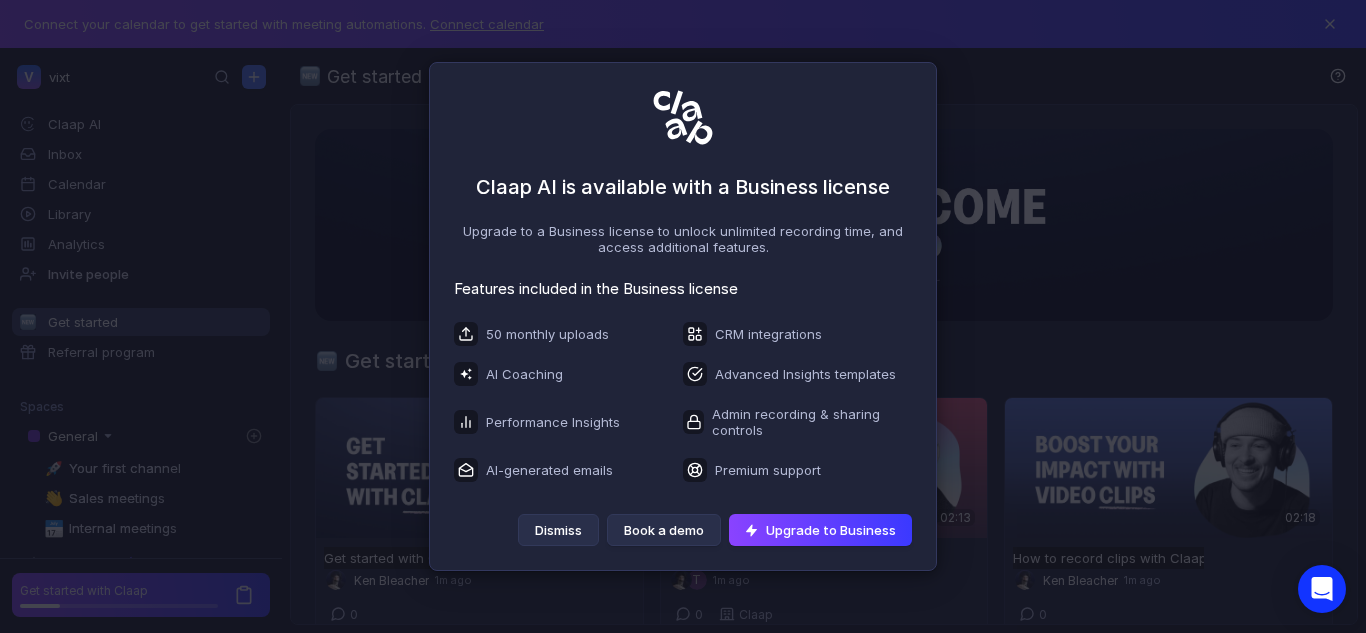 click on "Dismiss" at bounding box center [558, 530] 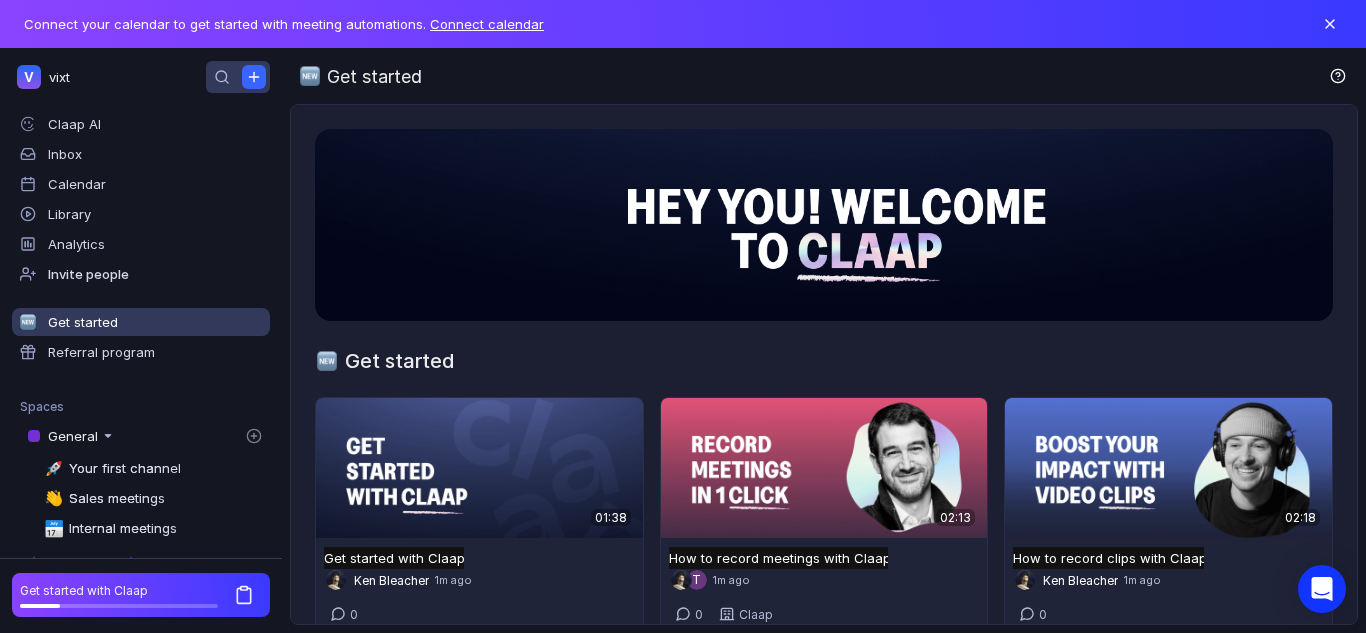 click at bounding box center (254, 77) 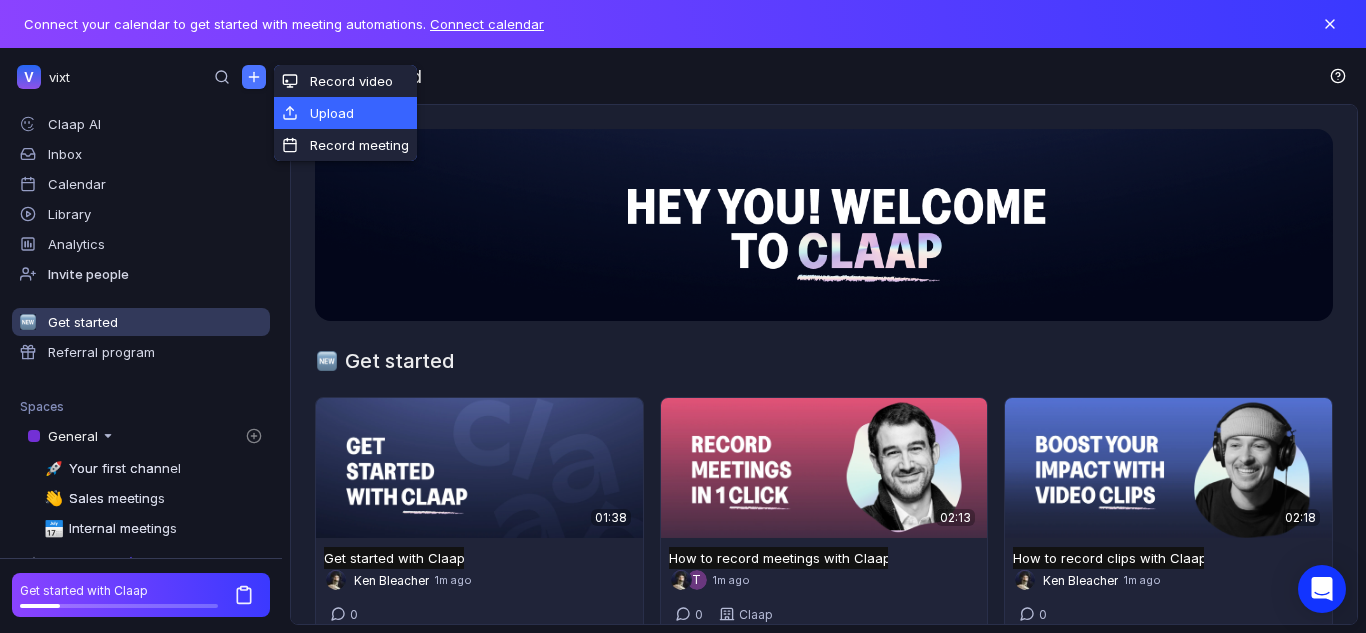click on "Upload" at bounding box center [345, 113] 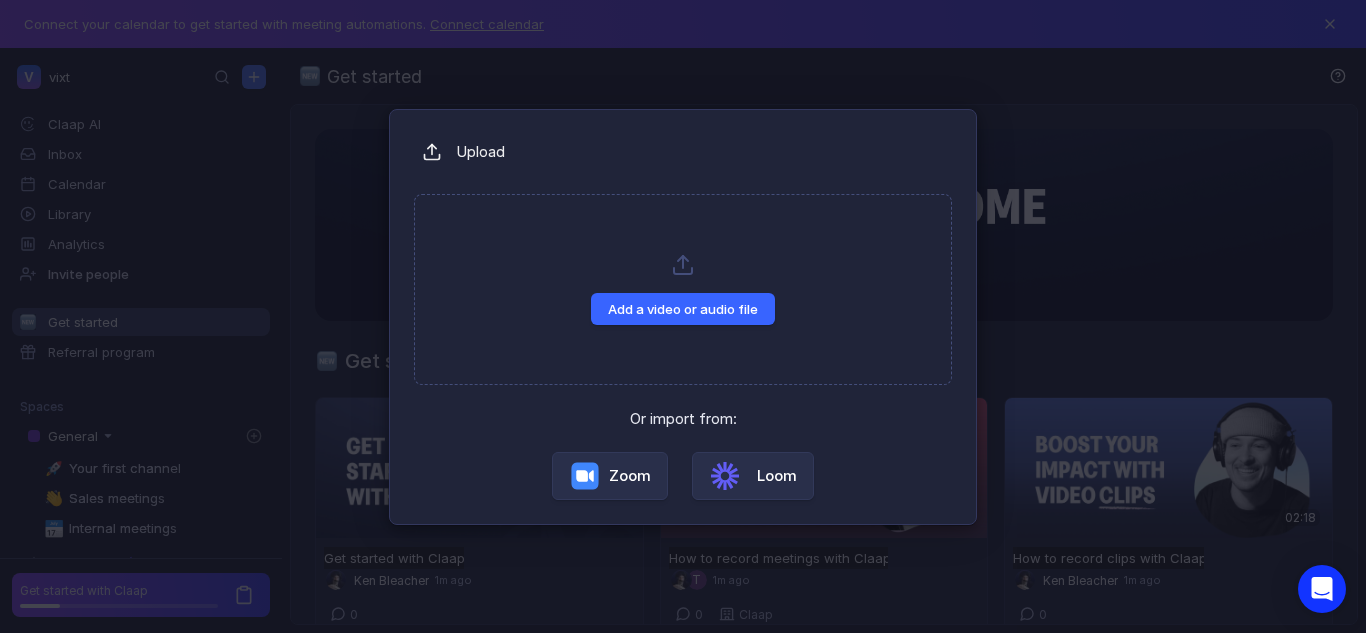 click on "Add a video or audio file" at bounding box center (683, 309) 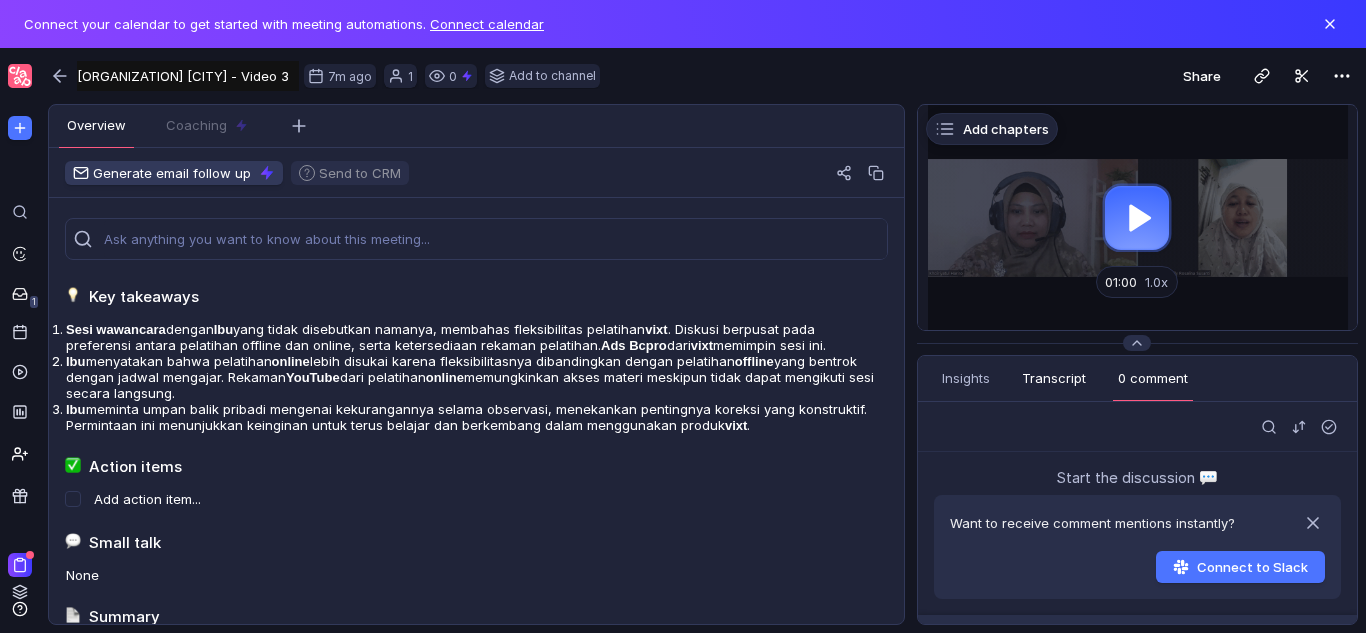 click on "Transcript" at bounding box center (1054, 378) 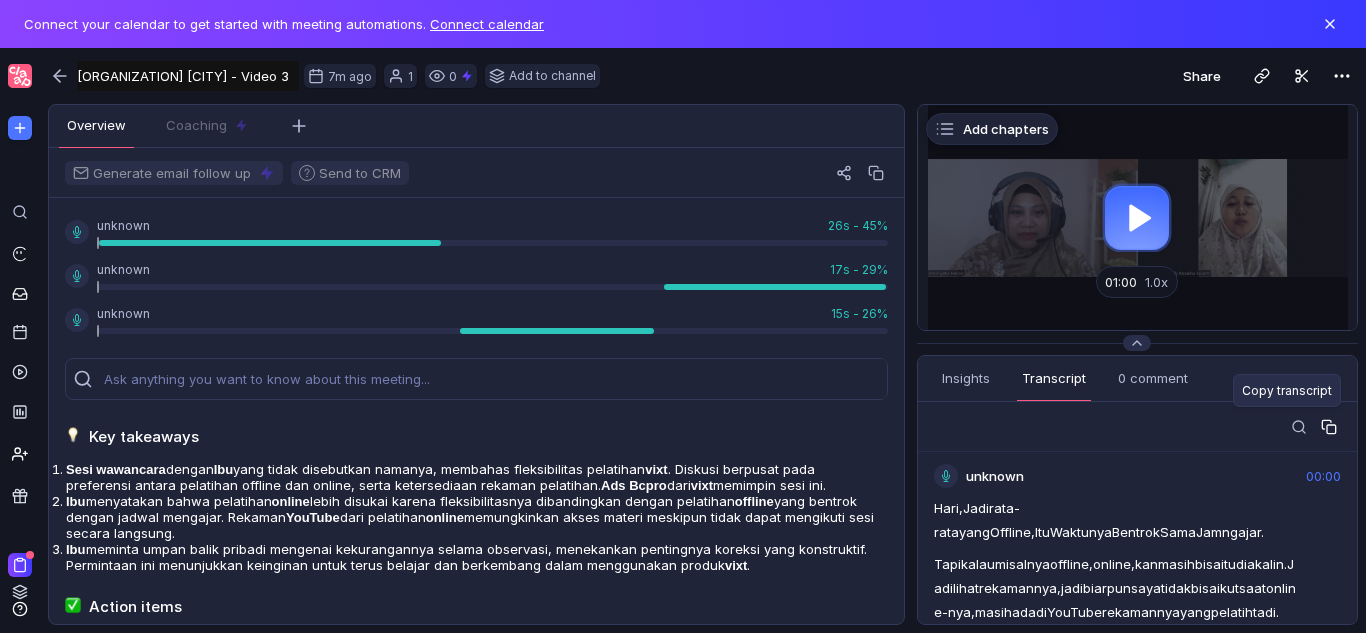 click at bounding box center (1329, 427) 